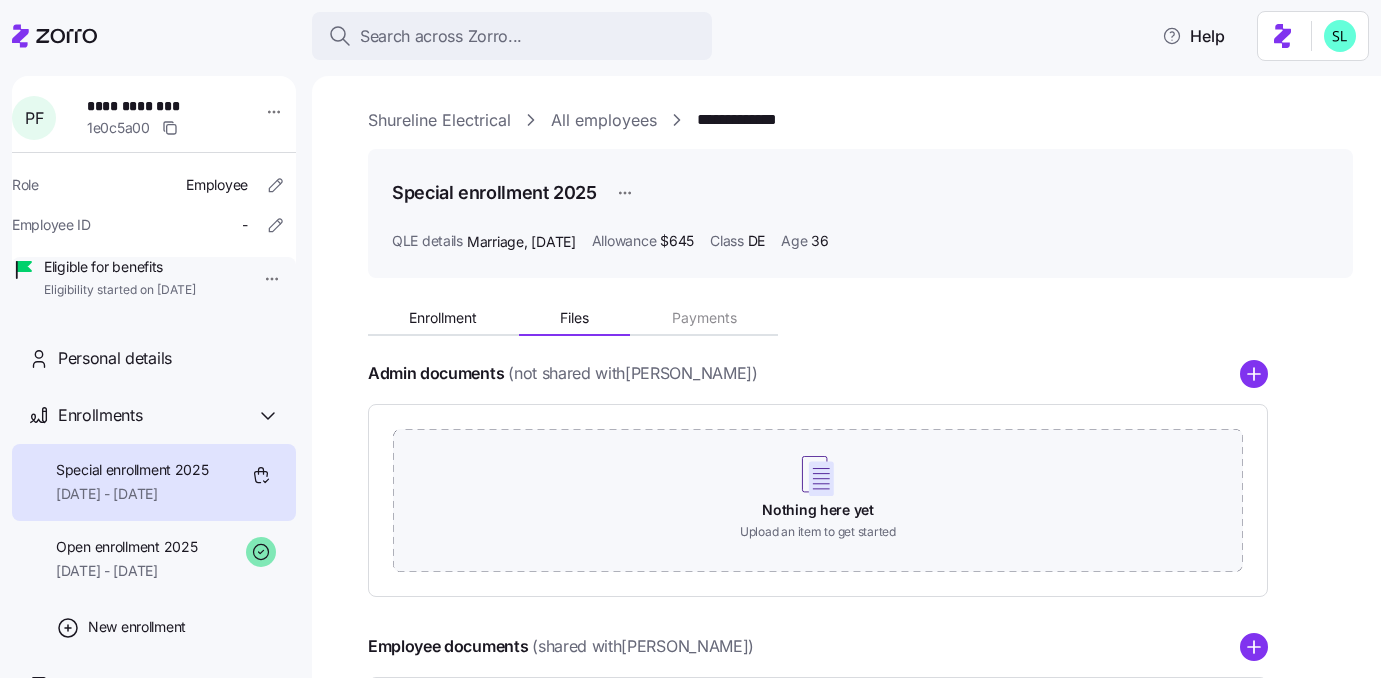 scroll, scrollTop: 0, scrollLeft: 0, axis: both 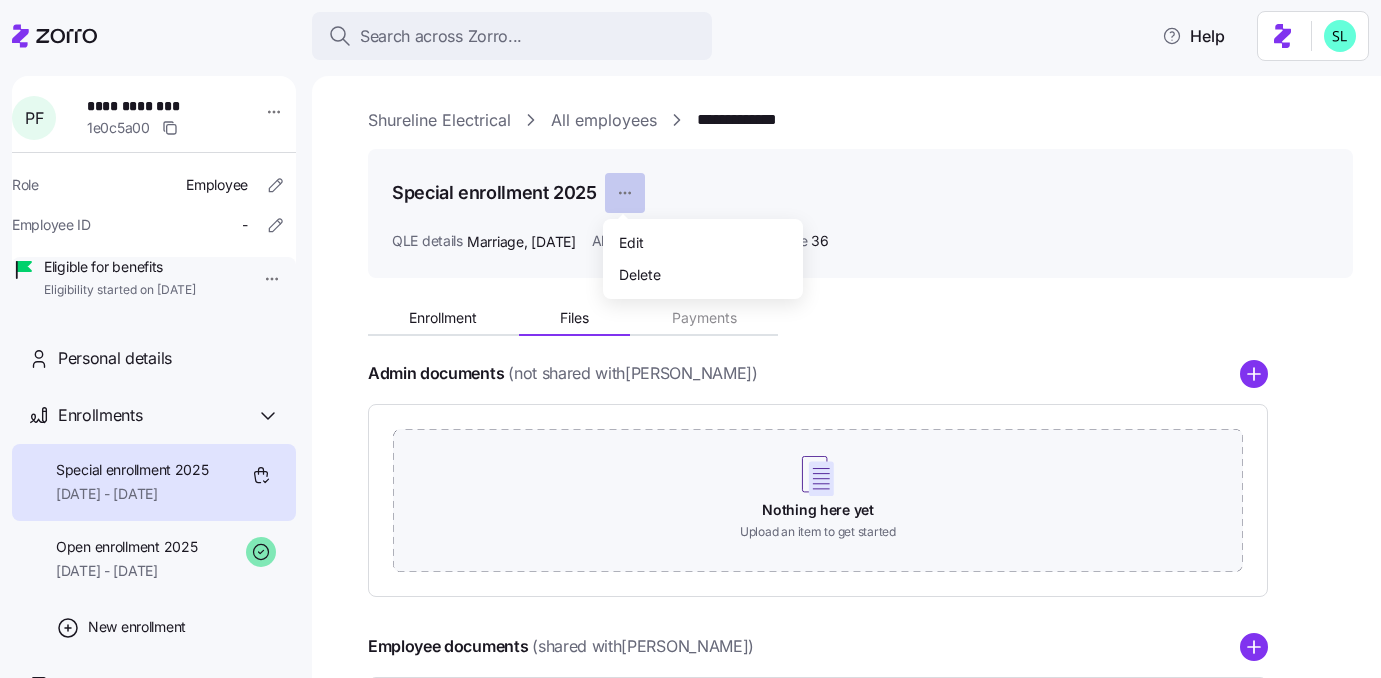 click on "**********" at bounding box center (690, 333) 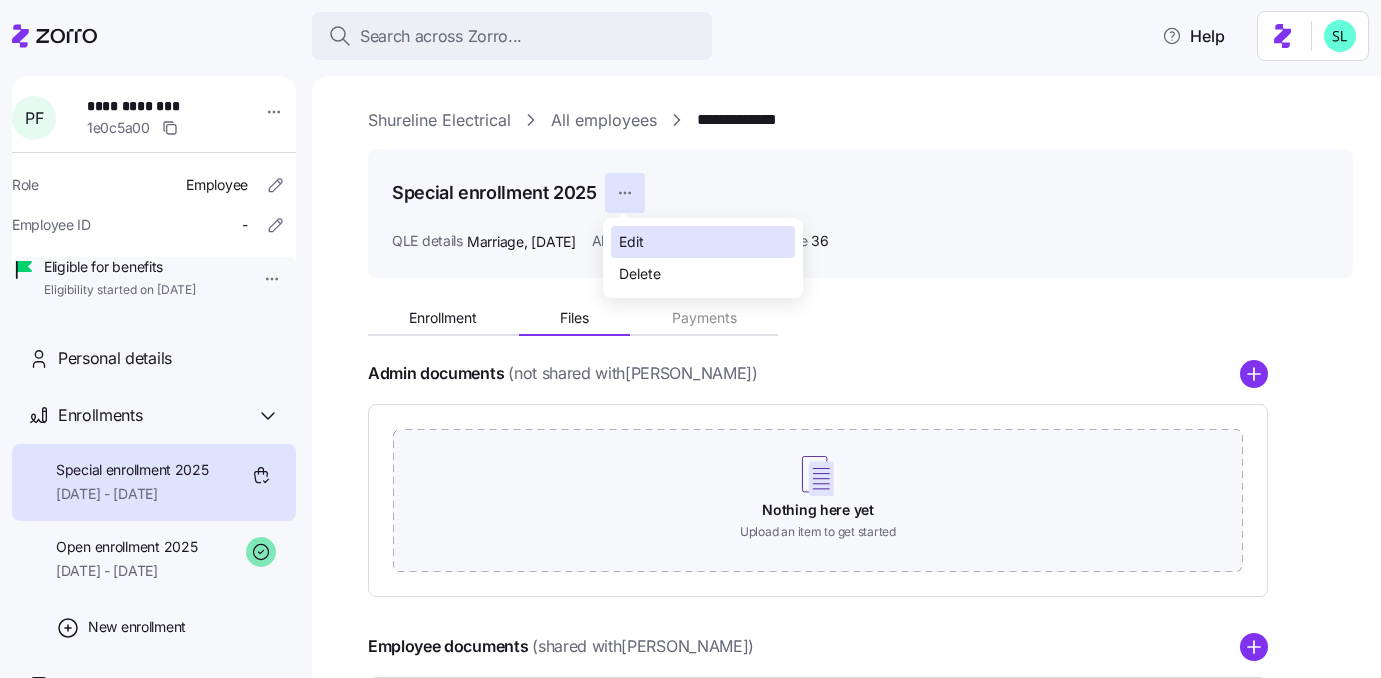 click on "Edit" at bounding box center [631, 242] 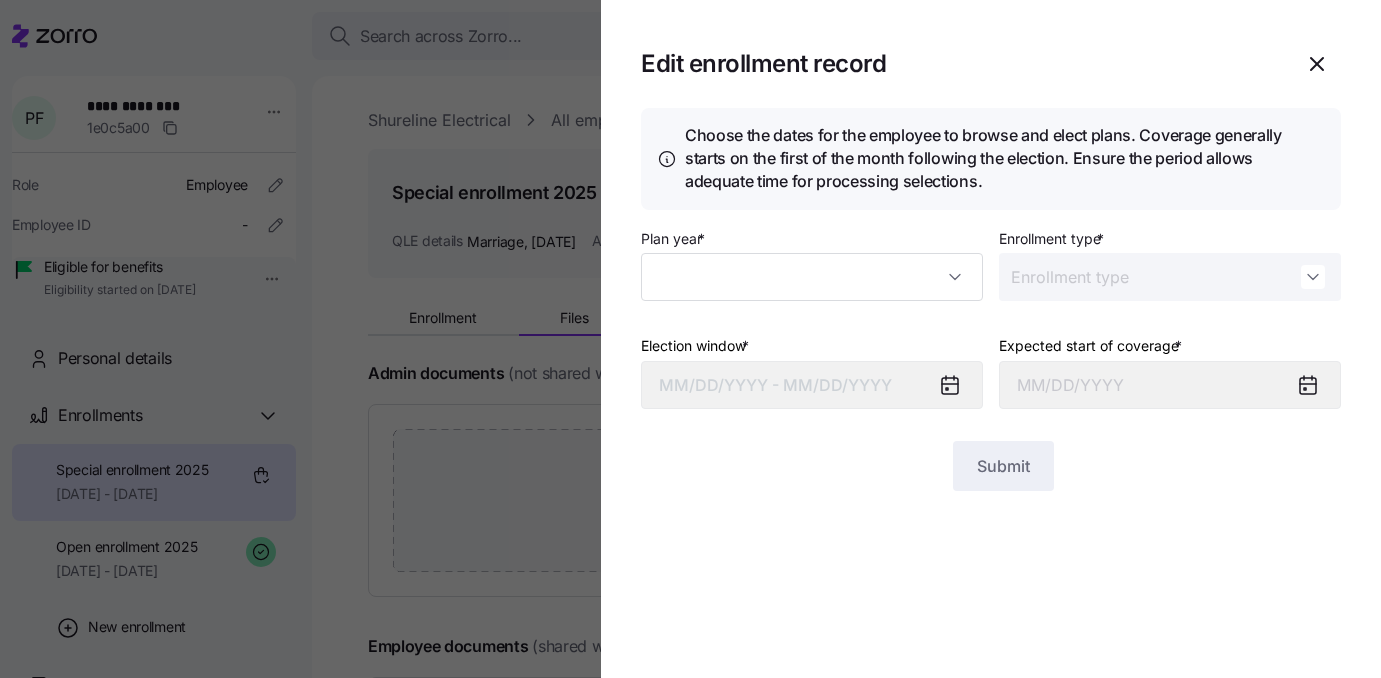 type on "2025" 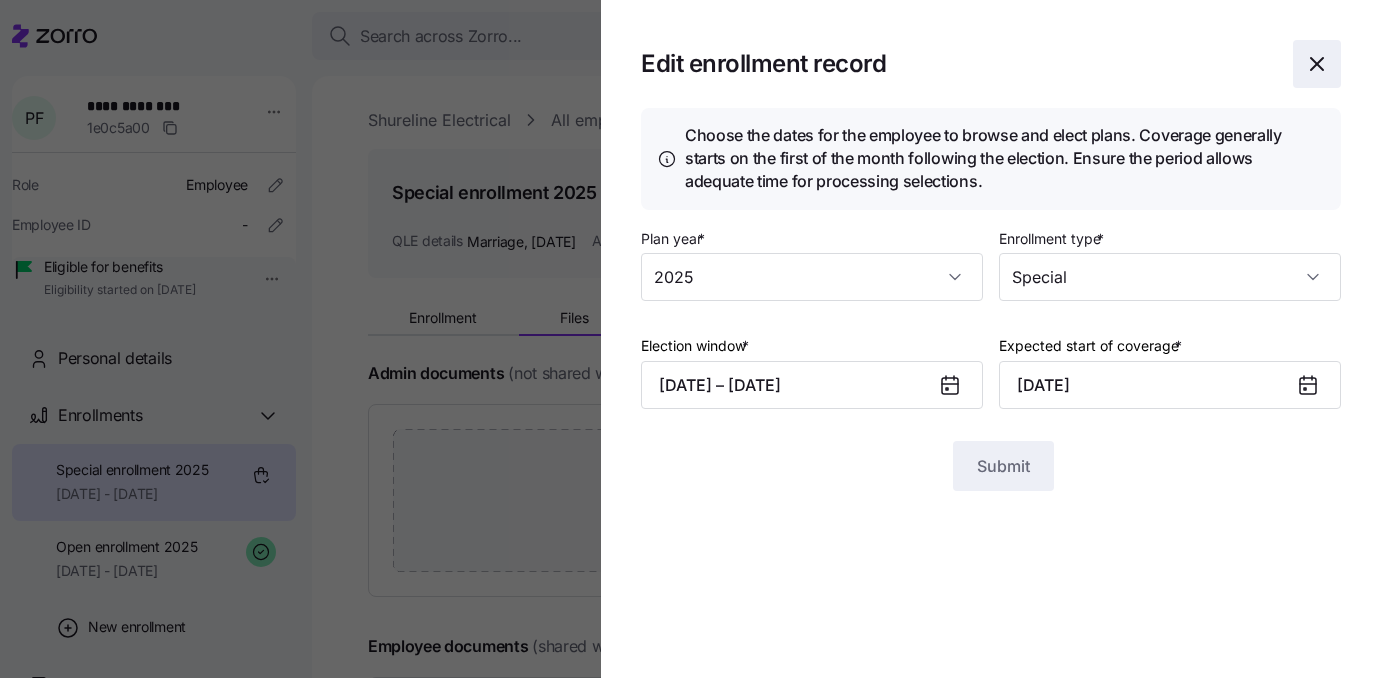 click 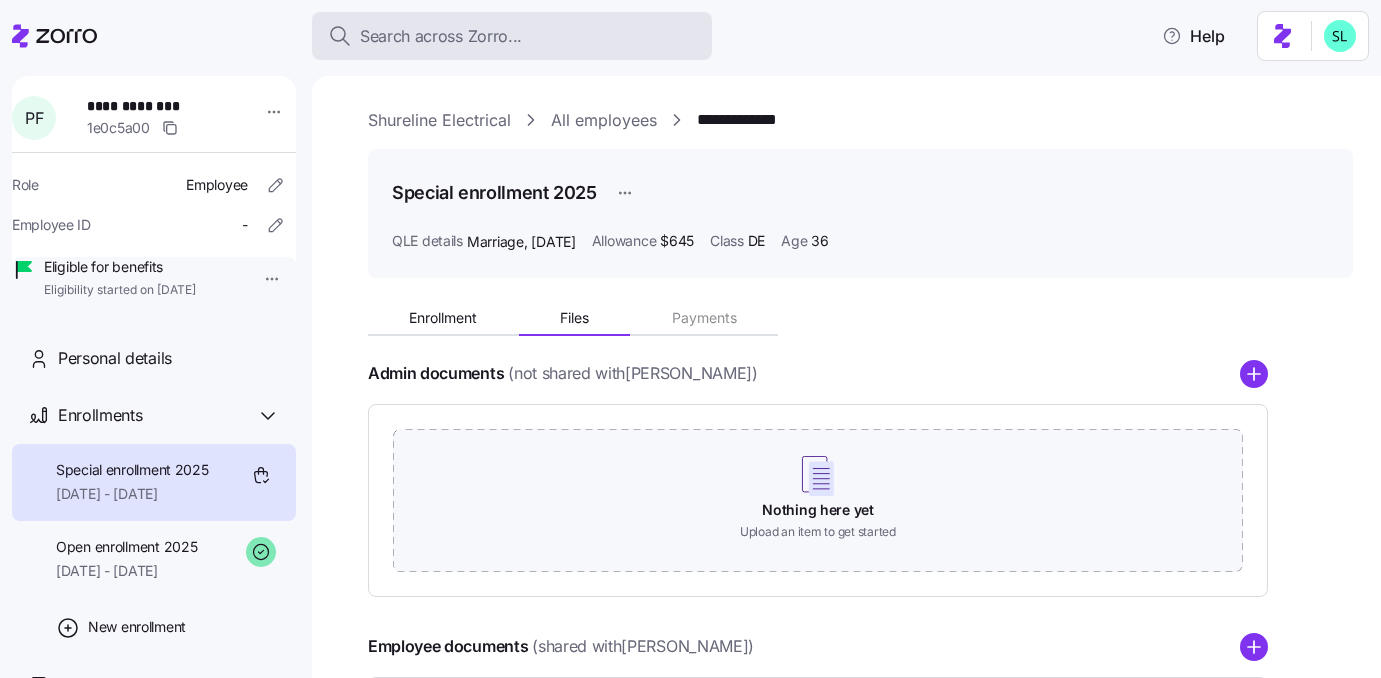 click on "Search across Zorro..." at bounding box center (441, 36) 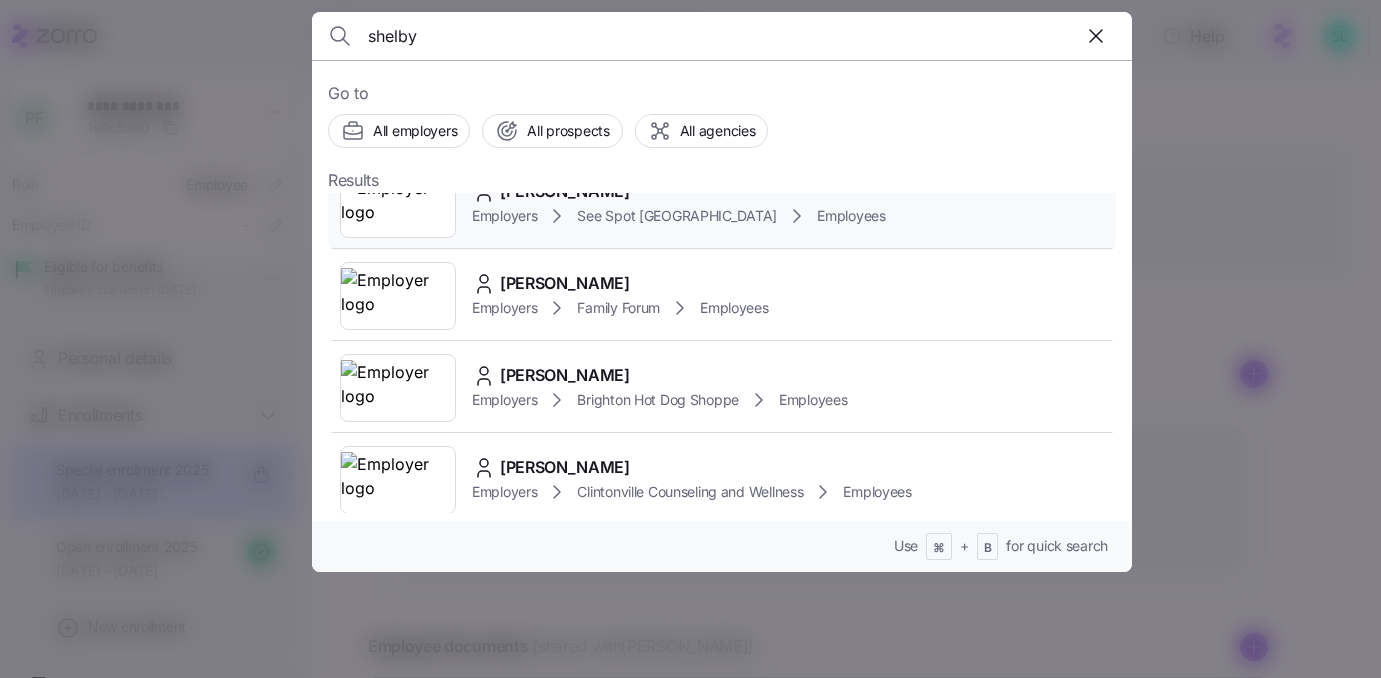 scroll, scrollTop: 373, scrollLeft: 0, axis: vertical 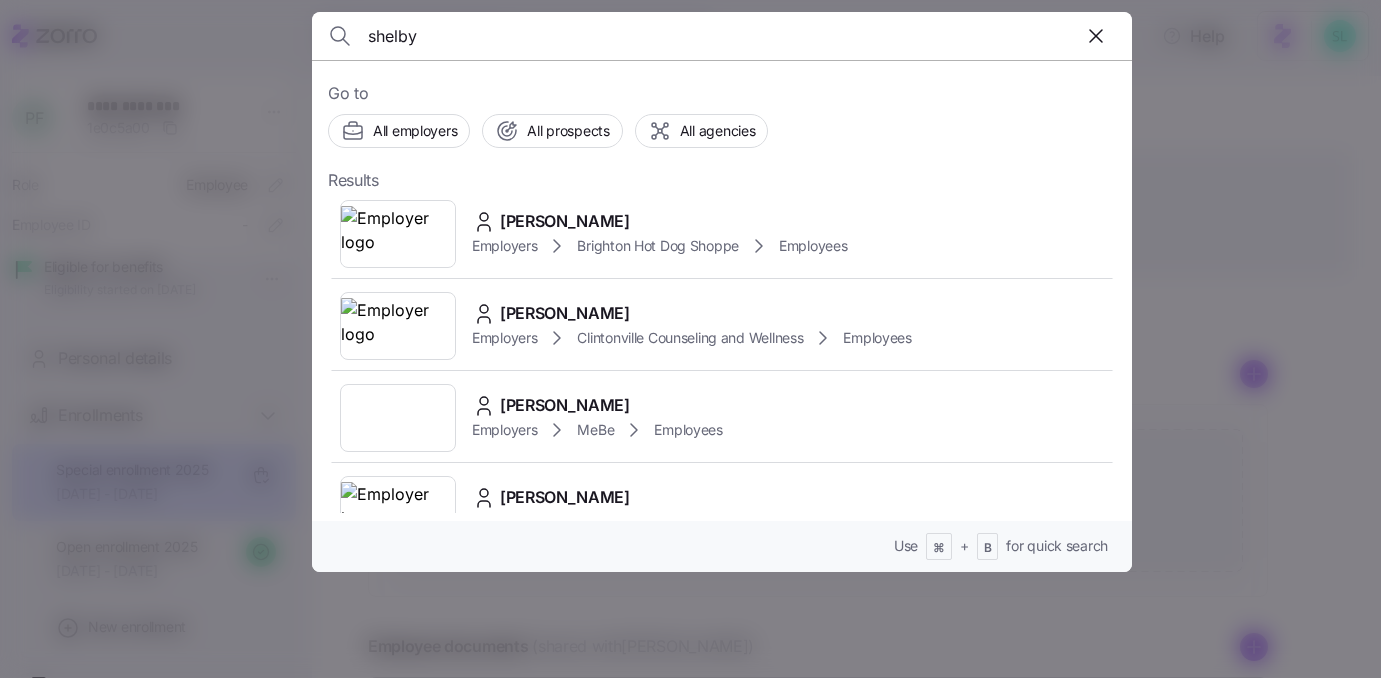 type on "shelby" 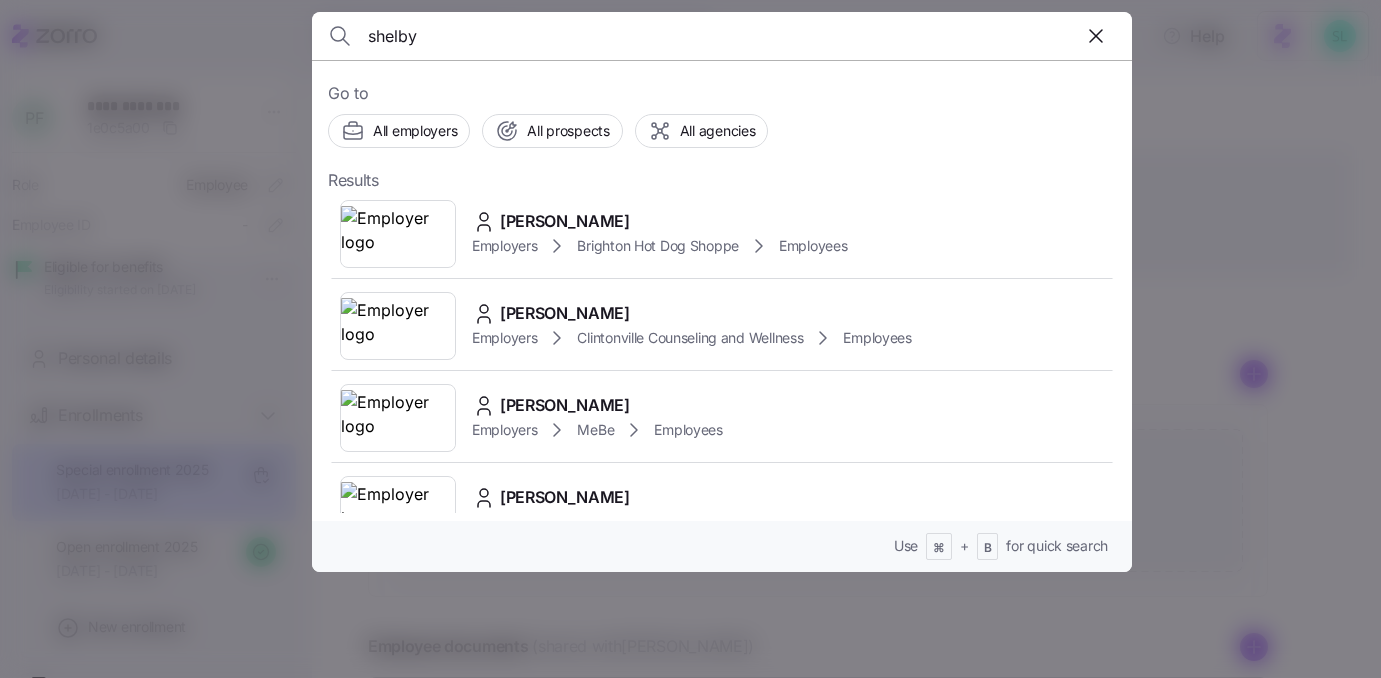 click on "Shelby Schwindler" at bounding box center (565, 405) 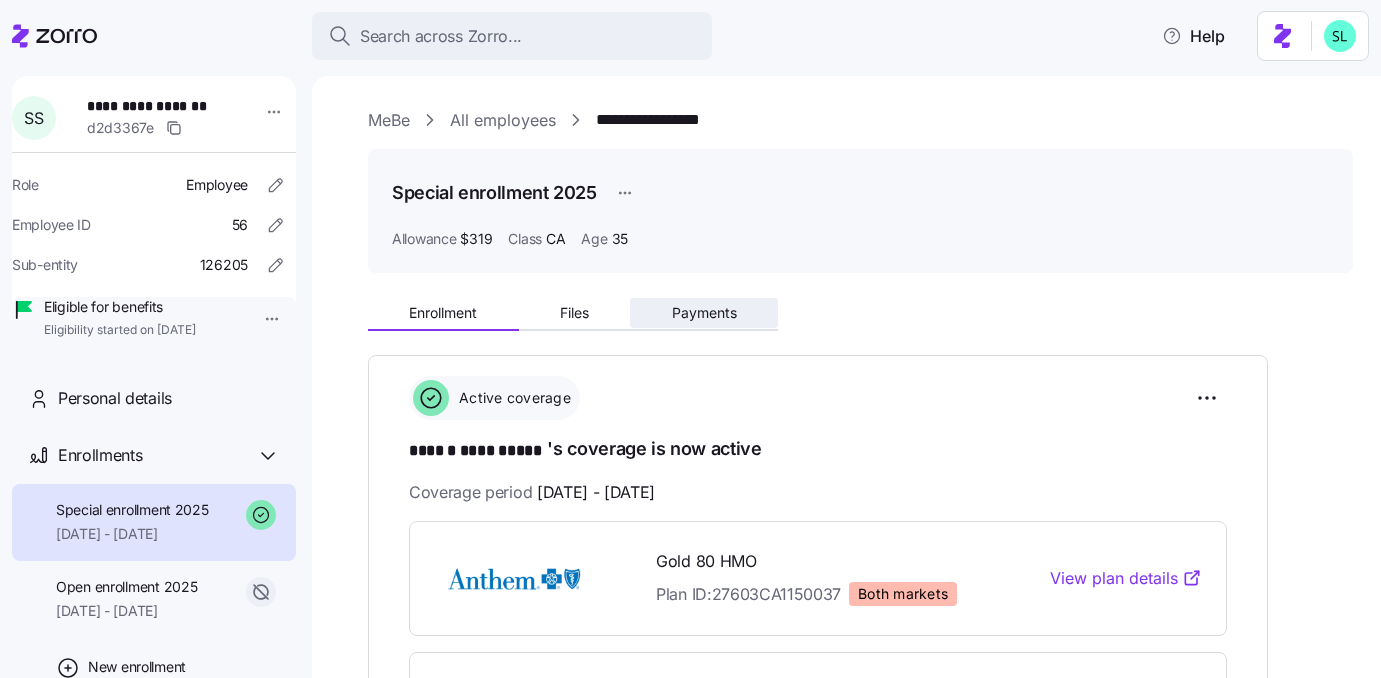 click on "Payments" at bounding box center [704, 313] 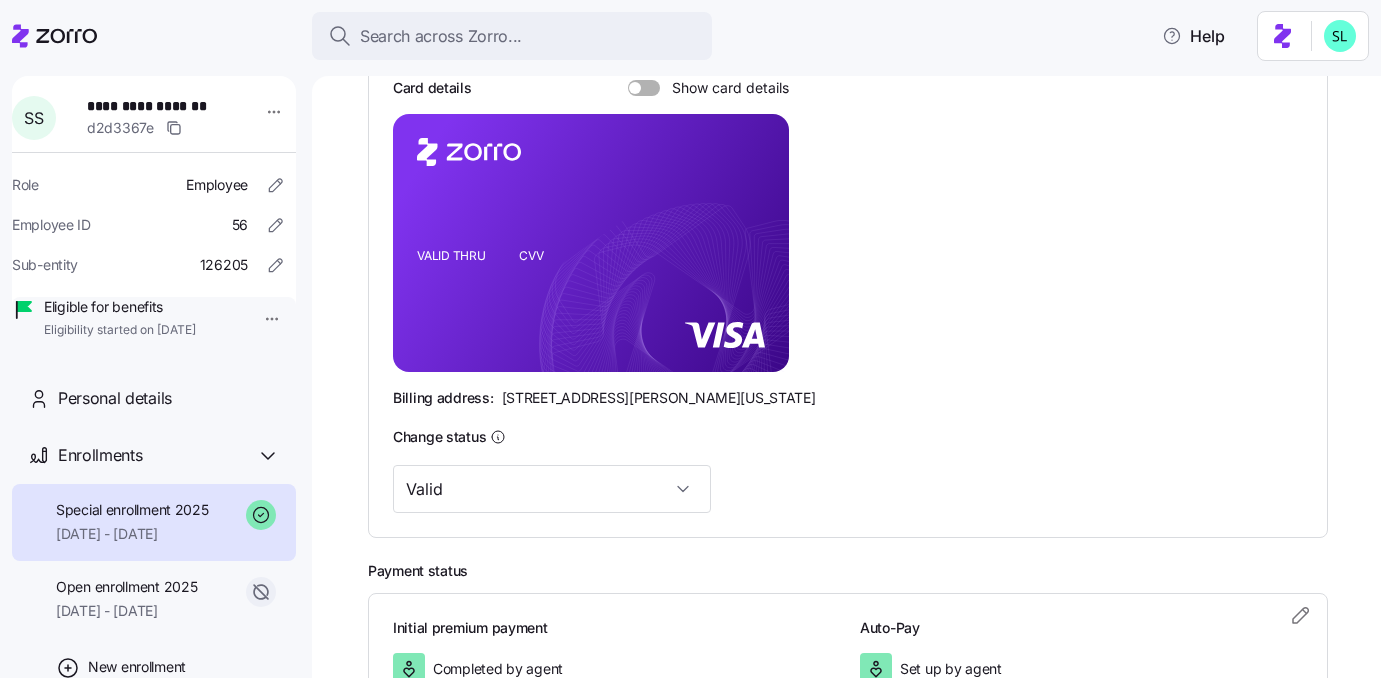 scroll, scrollTop: 24, scrollLeft: 0, axis: vertical 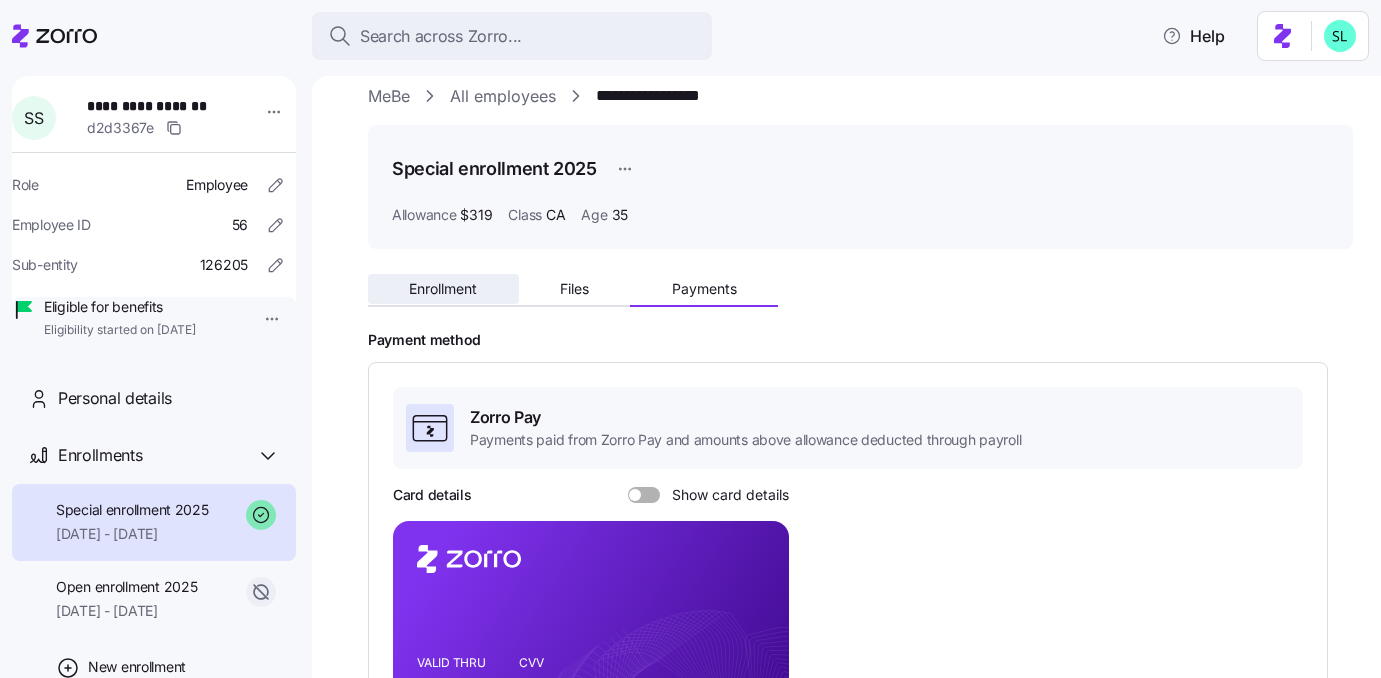 click on "Enrollment" at bounding box center [443, 289] 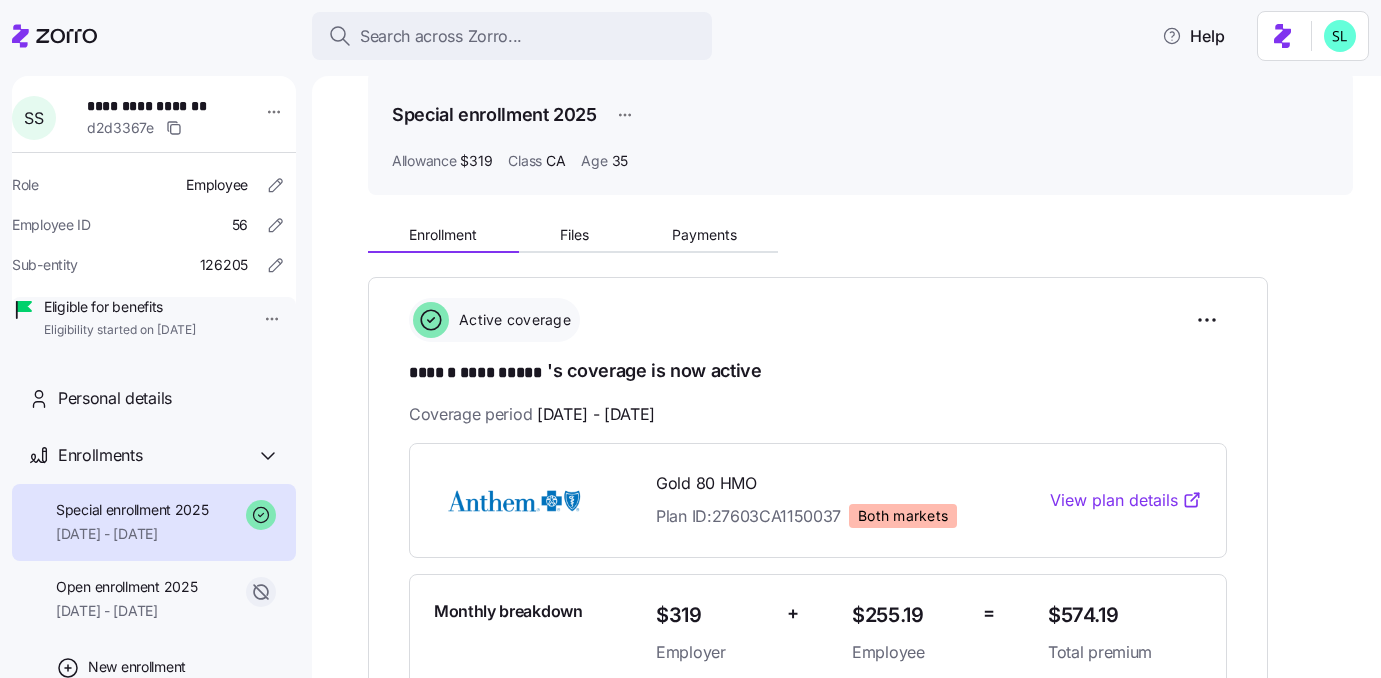 scroll, scrollTop: 71, scrollLeft: 0, axis: vertical 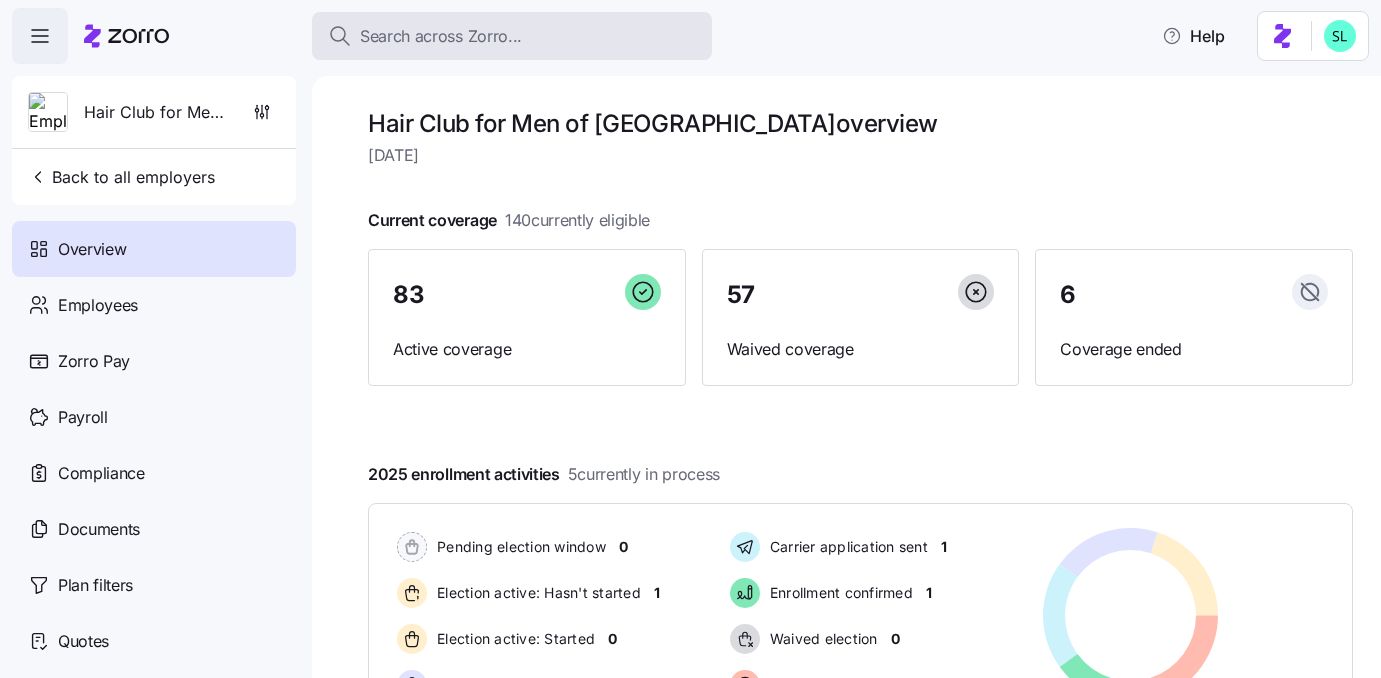click on "Search across Zorro..." at bounding box center [441, 36] 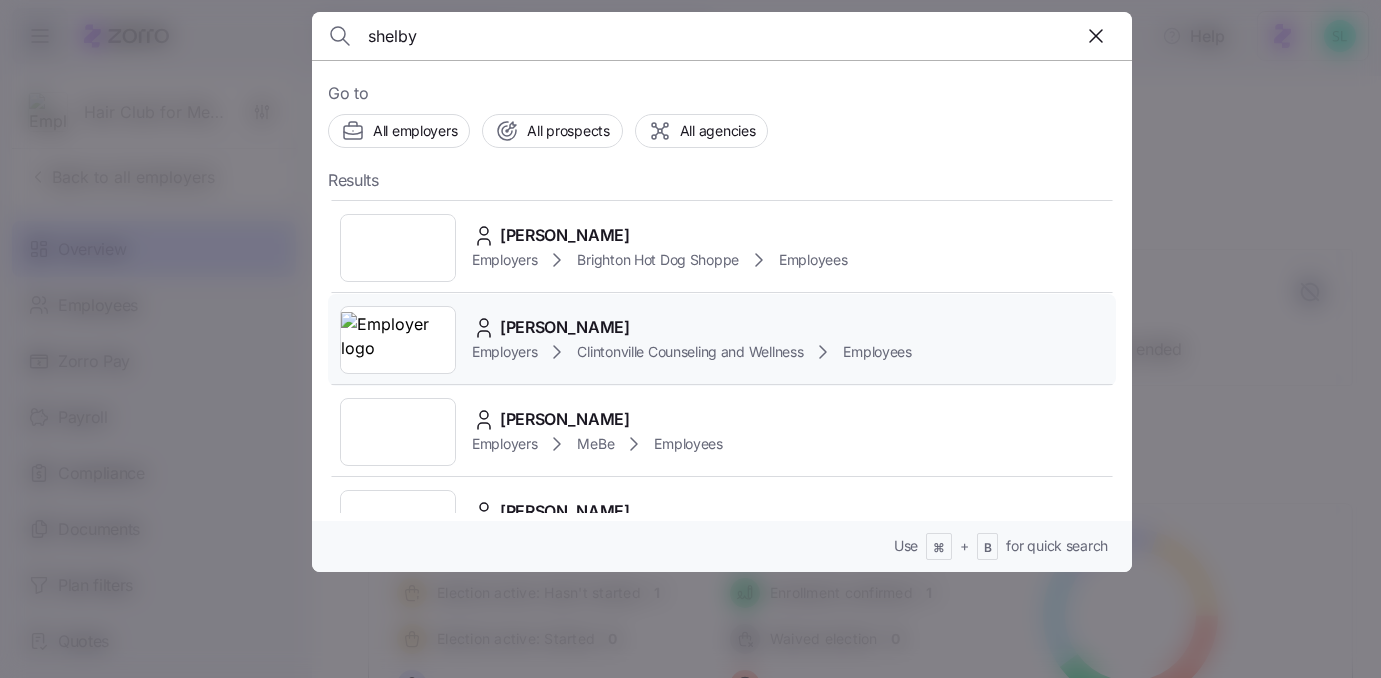 scroll, scrollTop: 373, scrollLeft: 0, axis: vertical 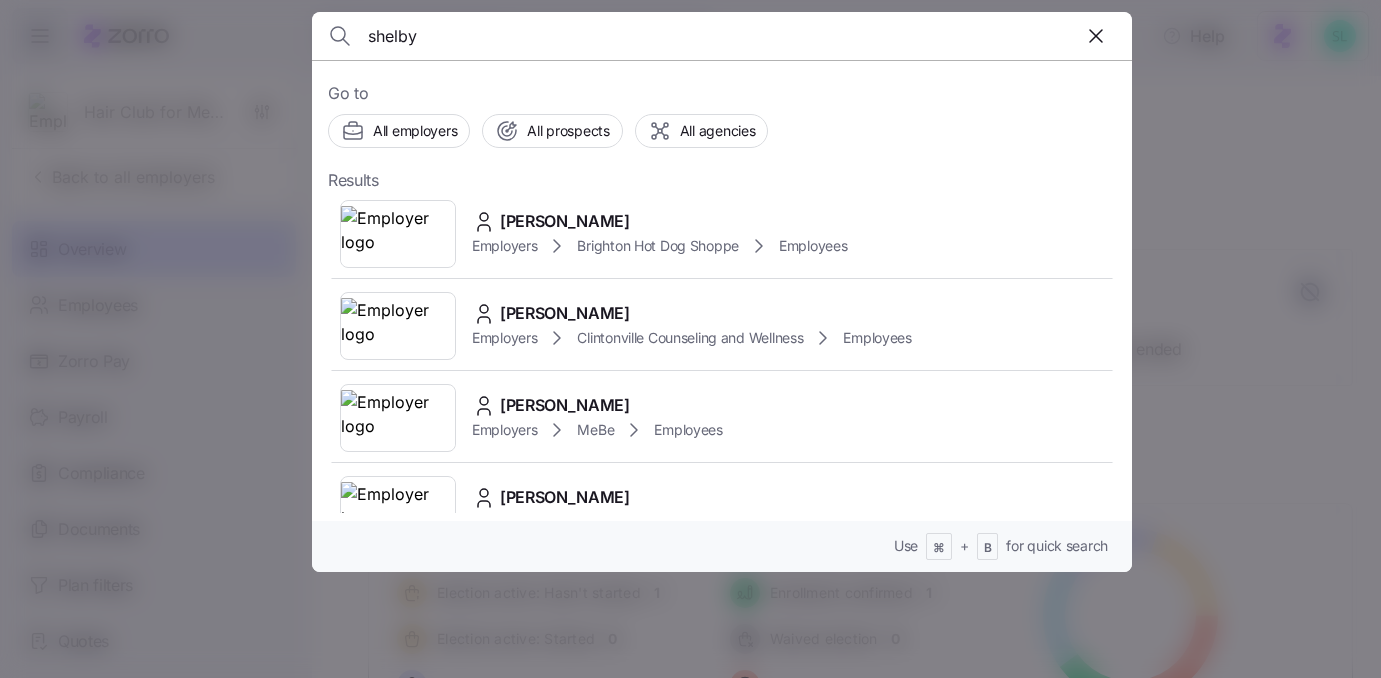 click on "shelby" at bounding box center [624, 36] 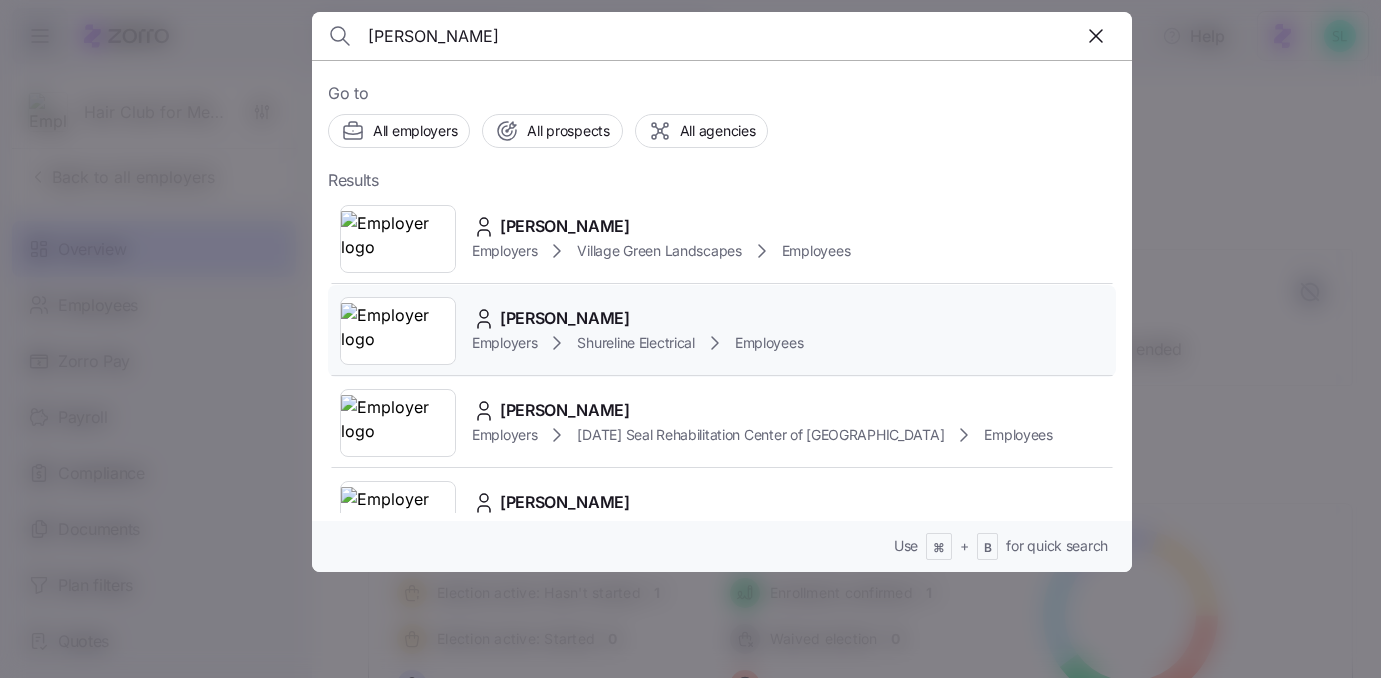 type on "fahey" 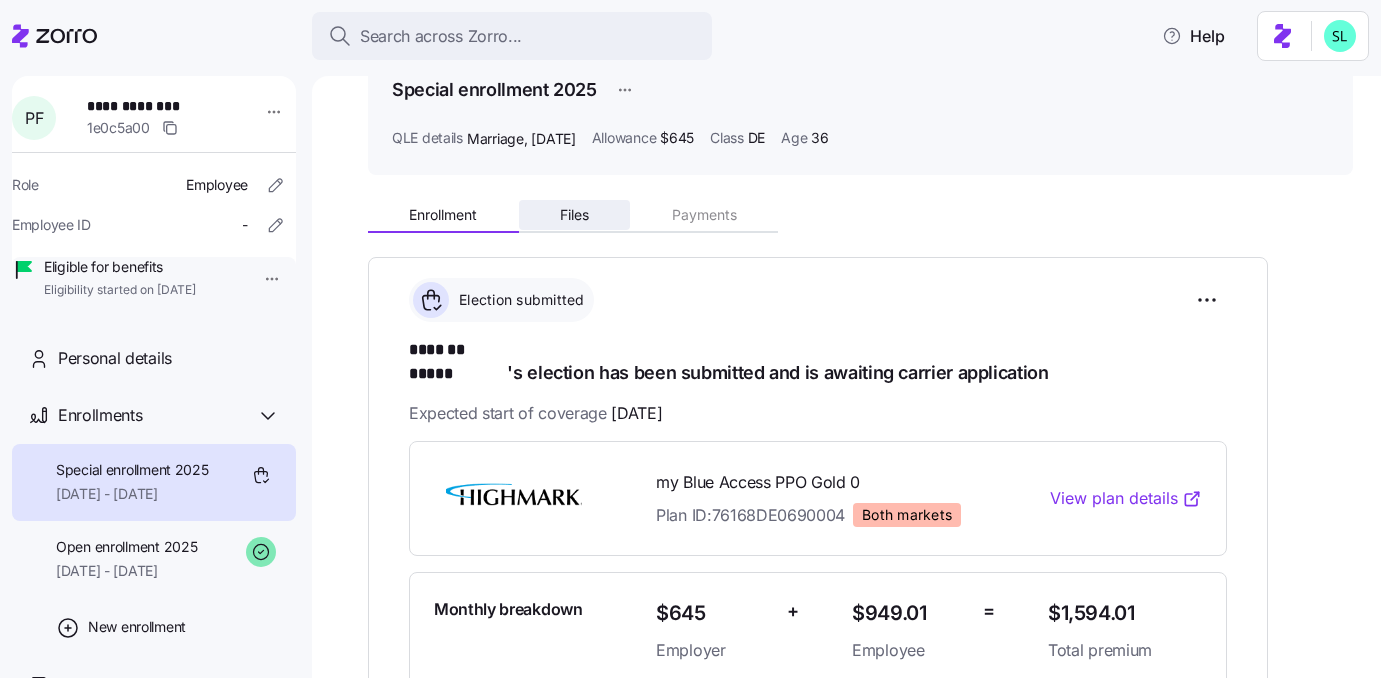 scroll, scrollTop: 195, scrollLeft: 0, axis: vertical 